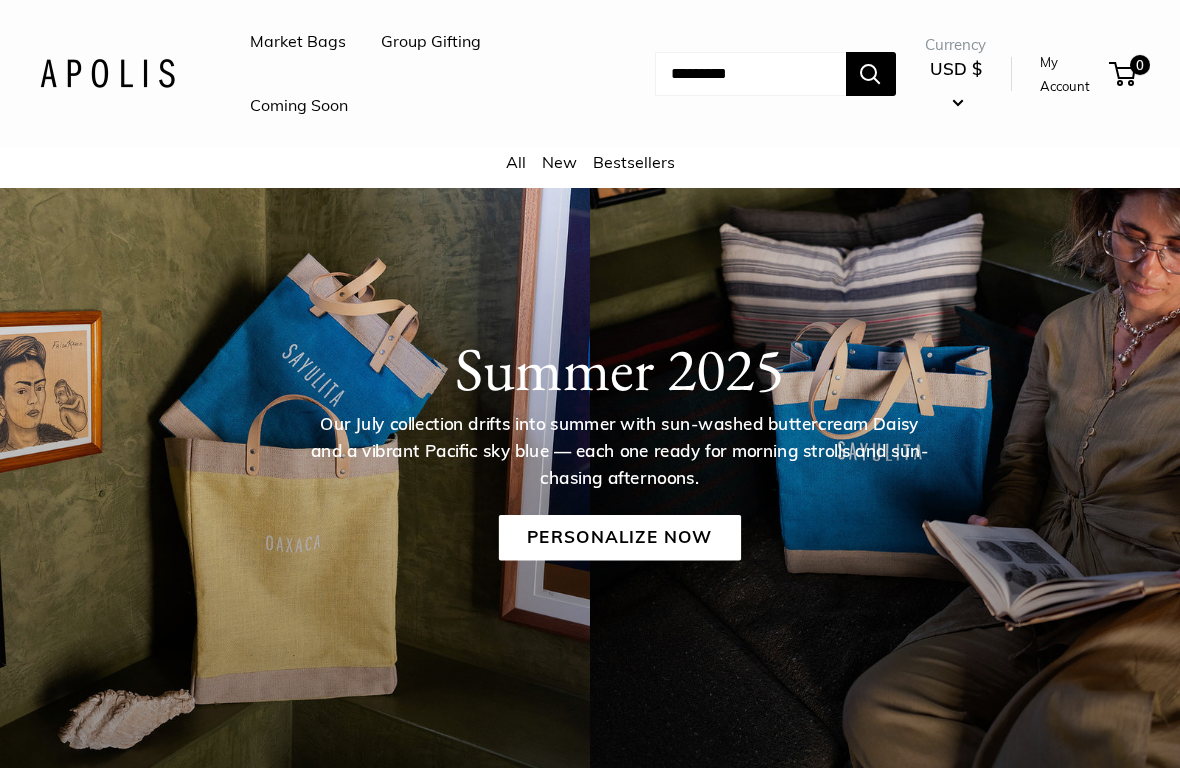 scroll, scrollTop: 139, scrollLeft: 0, axis: vertical 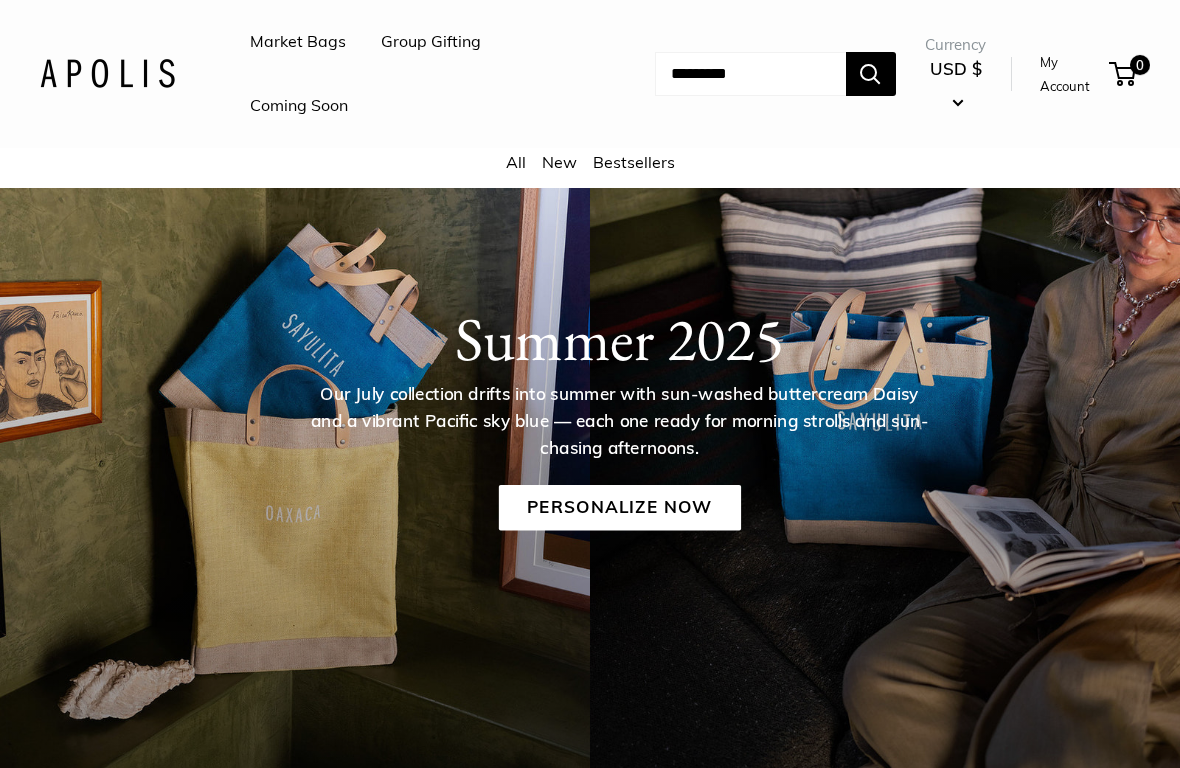 click on "Personalize Now" at bounding box center (619, 508) 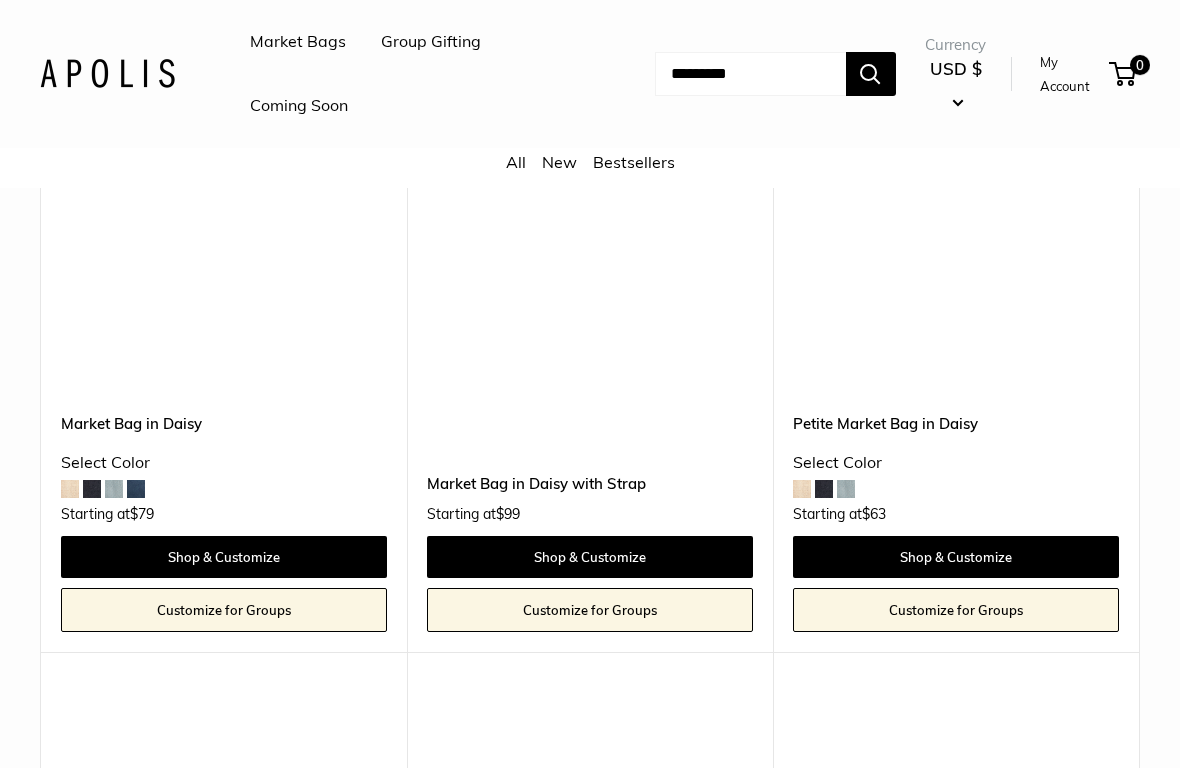 scroll, scrollTop: 1701, scrollLeft: 0, axis: vertical 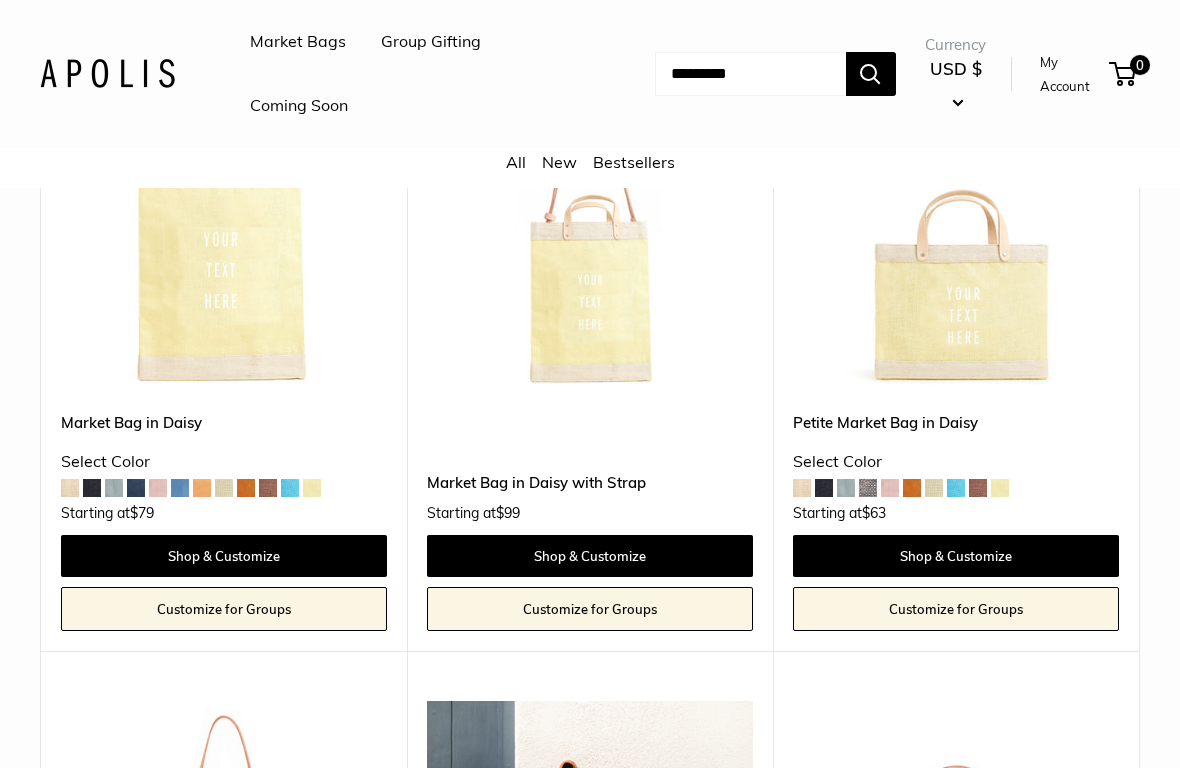 click on "Shop & Customize" at bounding box center [956, 556] 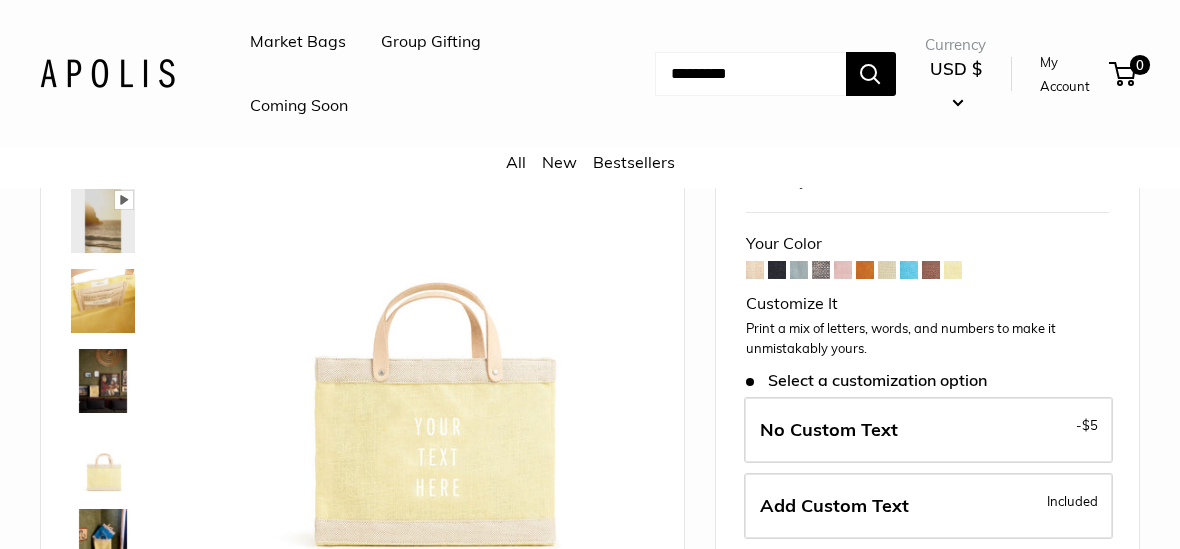 scroll, scrollTop: 0, scrollLeft: 0, axis: both 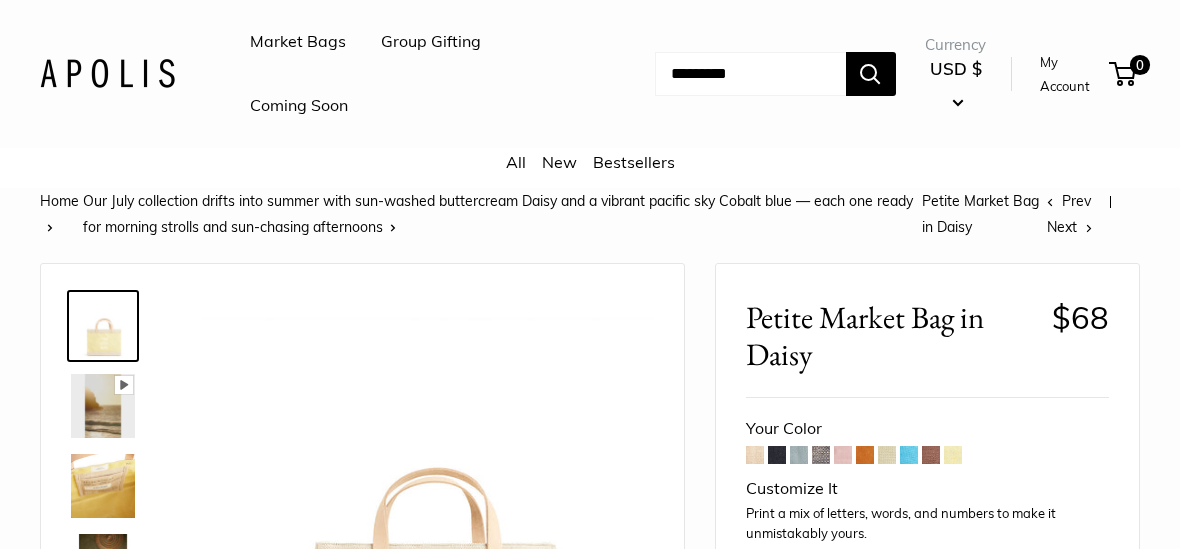 click at bounding box center (865, 455) 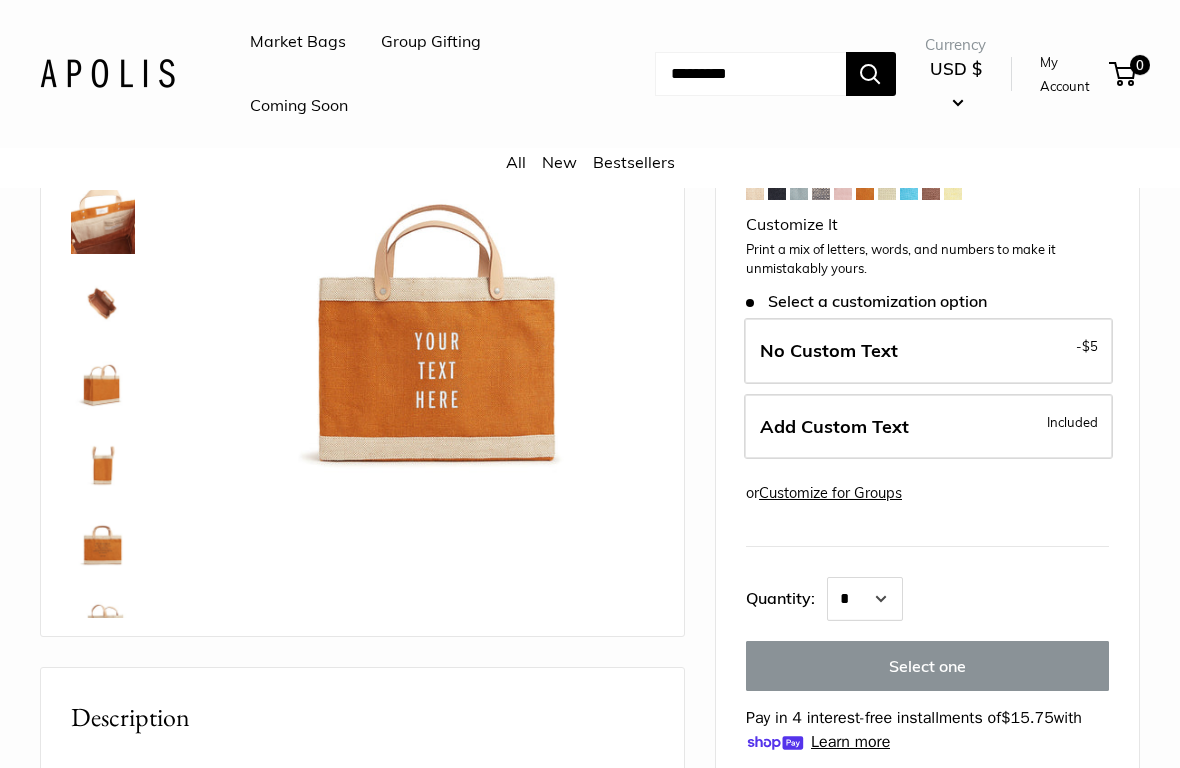 scroll, scrollTop: 237, scrollLeft: 0, axis: vertical 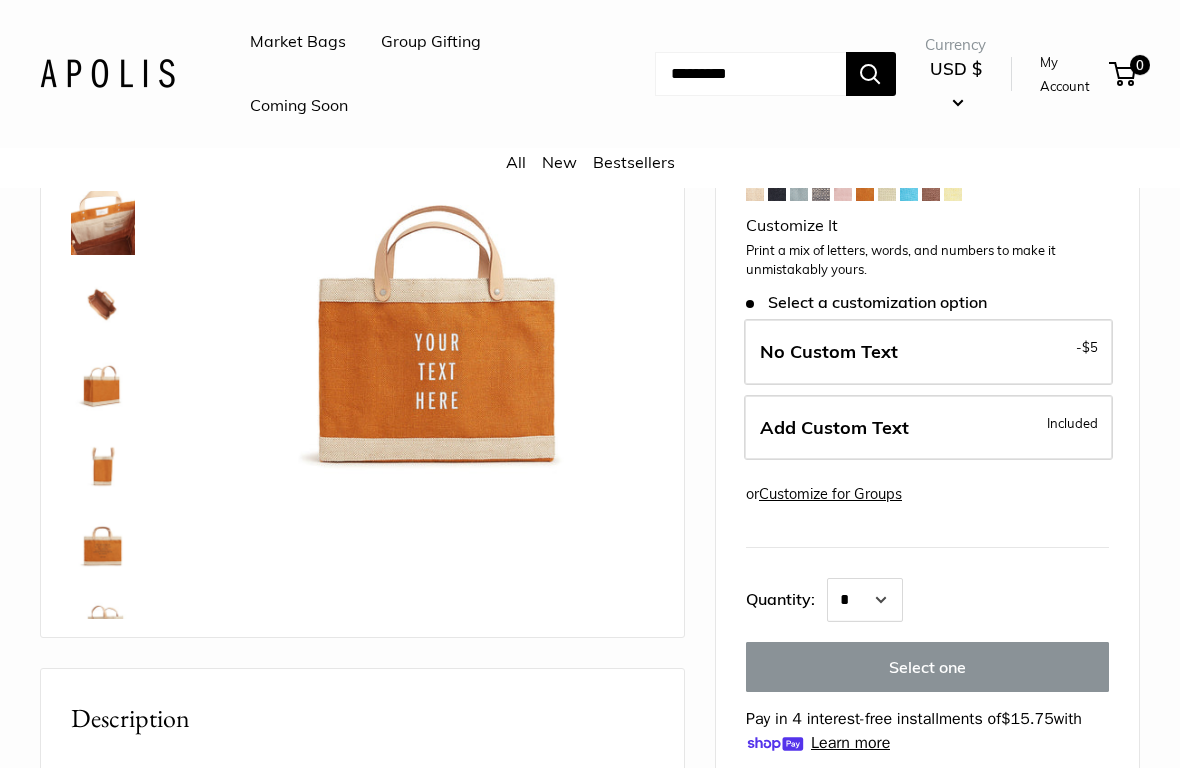 click at bounding box center [931, 192] 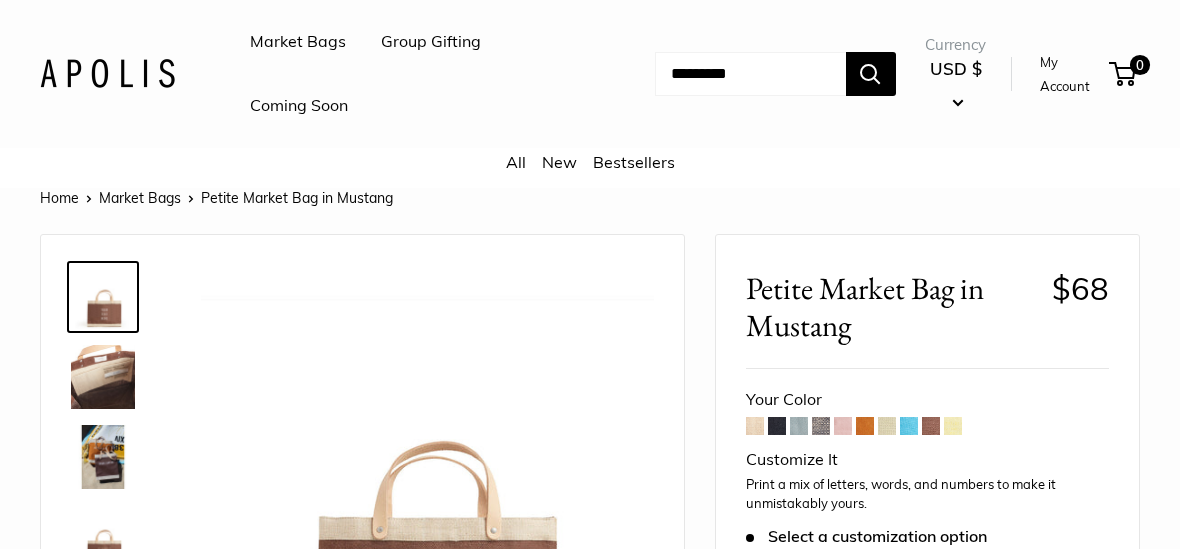 scroll, scrollTop: 0, scrollLeft: 0, axis: both 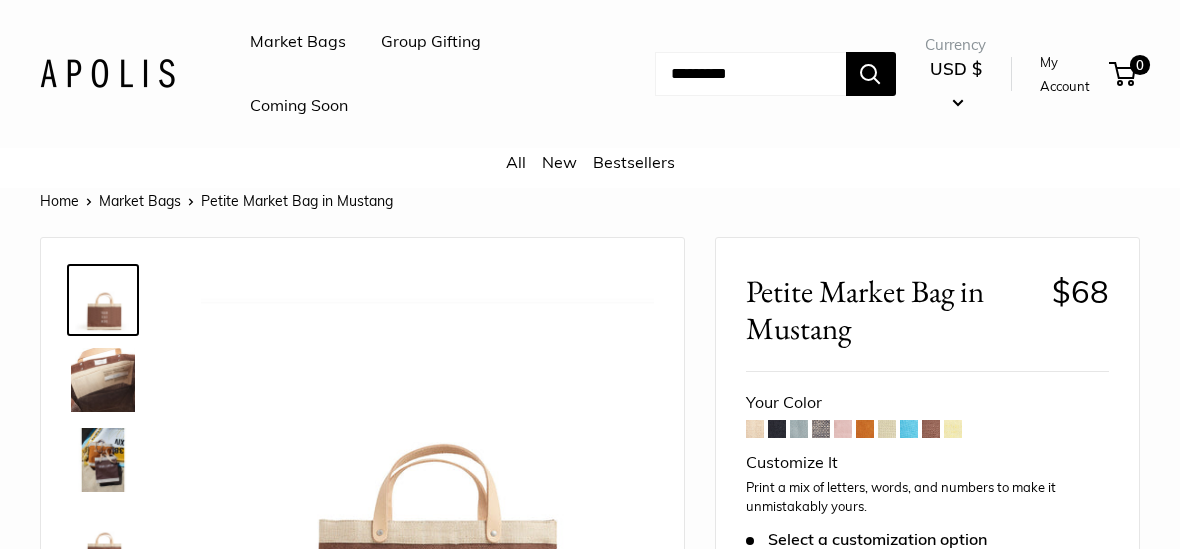 click on "Market Bags" at bounding box center (298, 42) 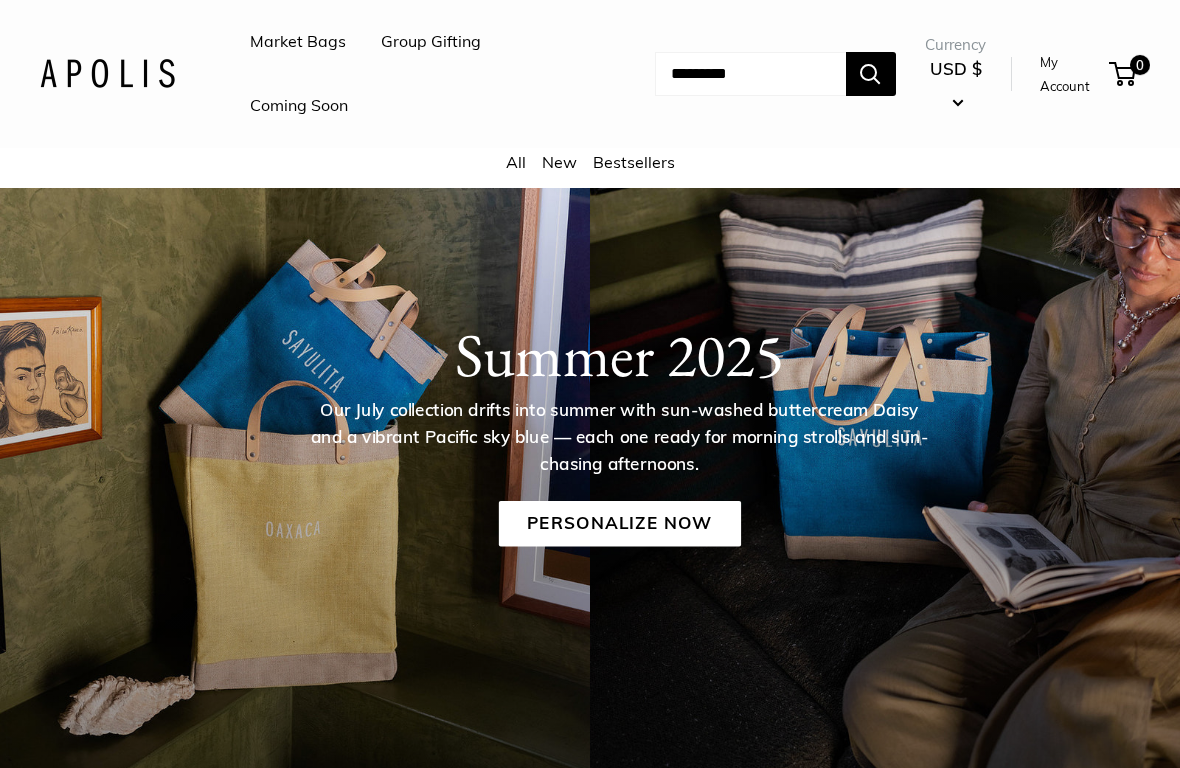 scroll, scrollTop: 123, scrollLeft: 0, axis: vertical 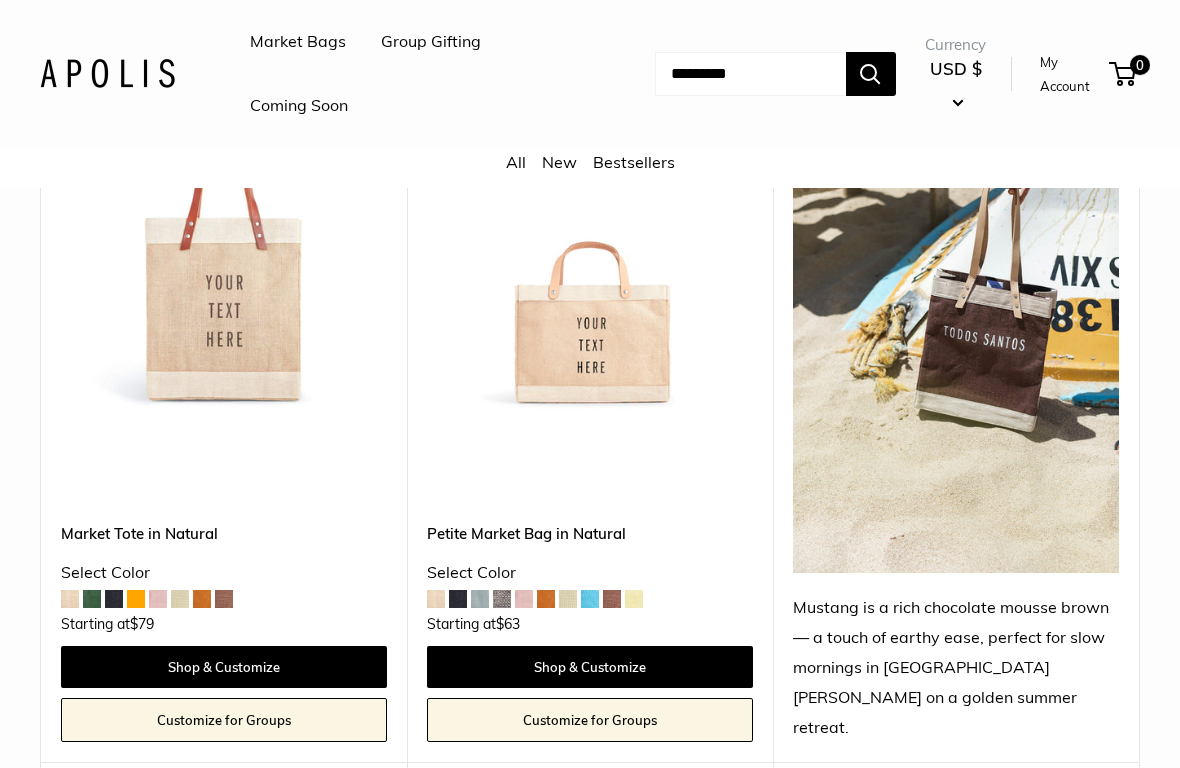 click at bounding box center (224, 247) 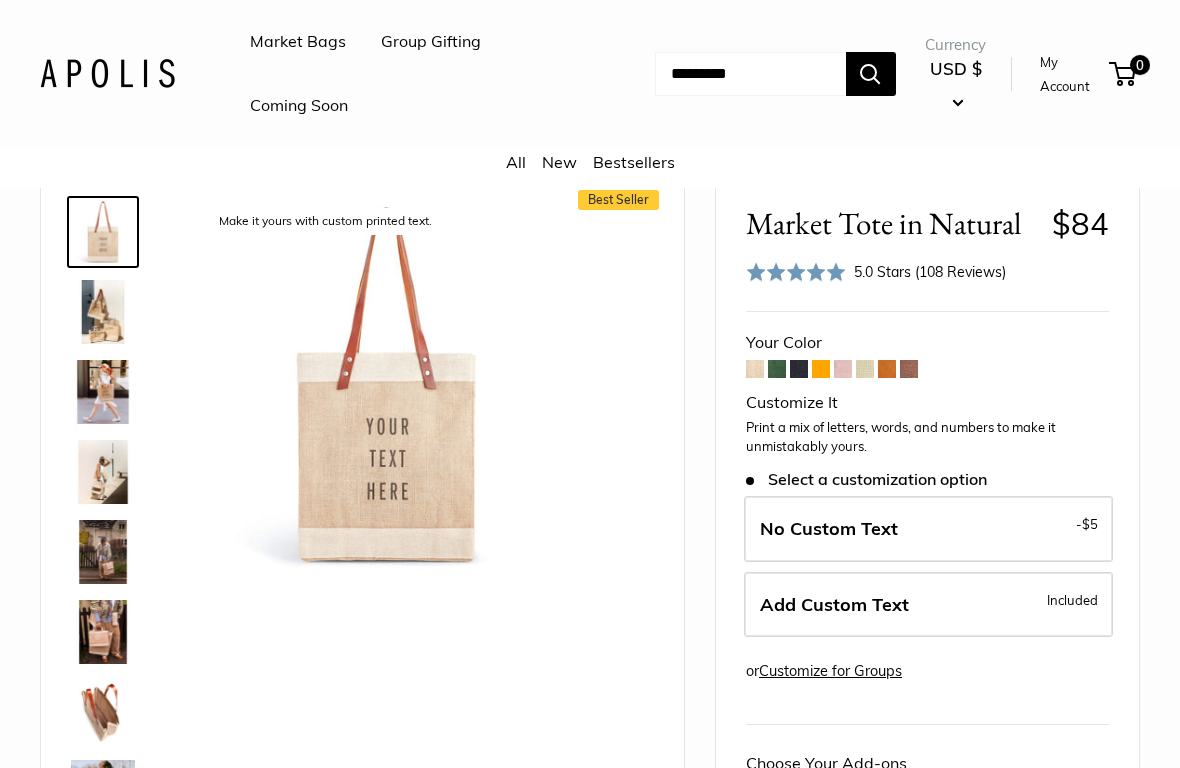 scroll, scrollTop: 112, scrollLeft: 0, axis: vertical 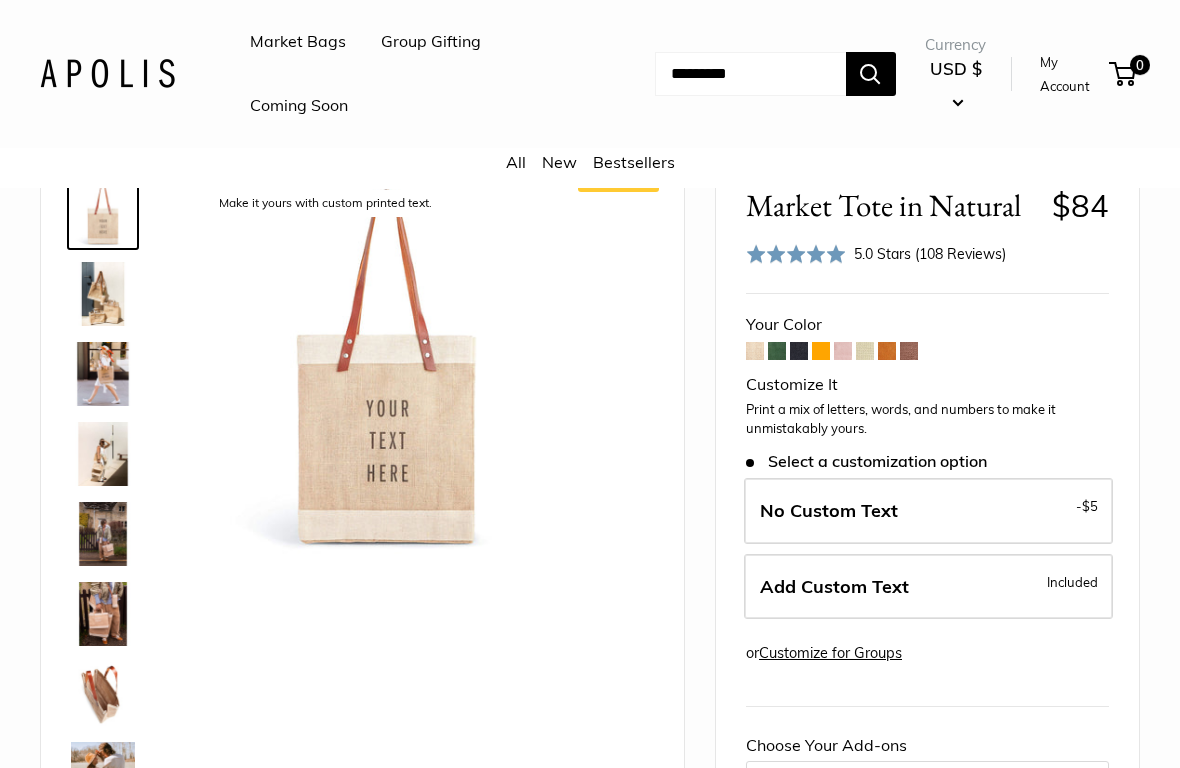 click at bounding box center [909, 351] 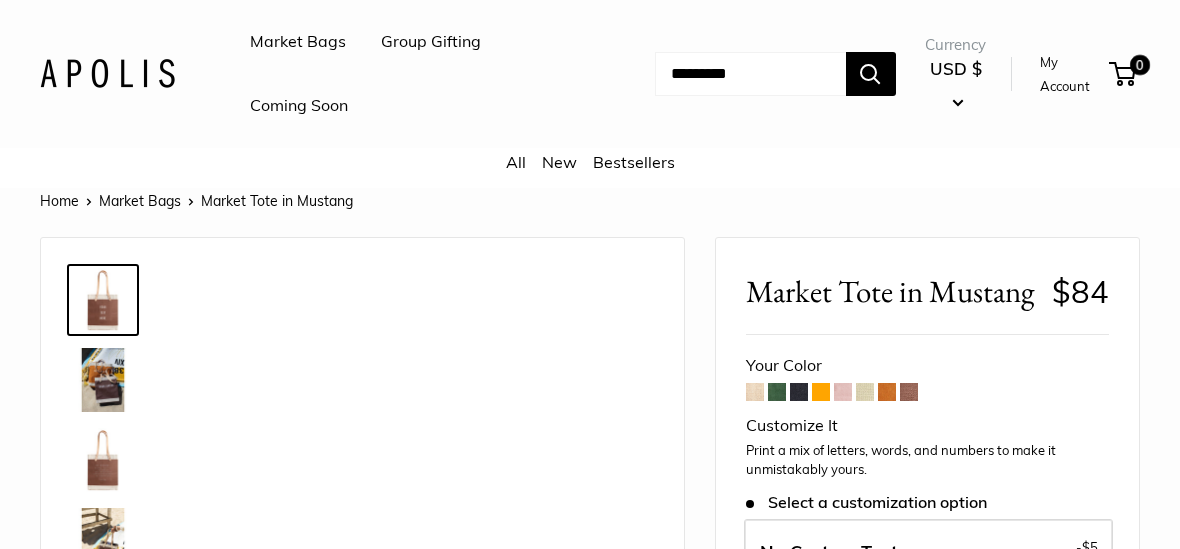 scroll, scrollTop: 0, scrollLeft: 0, axis: both 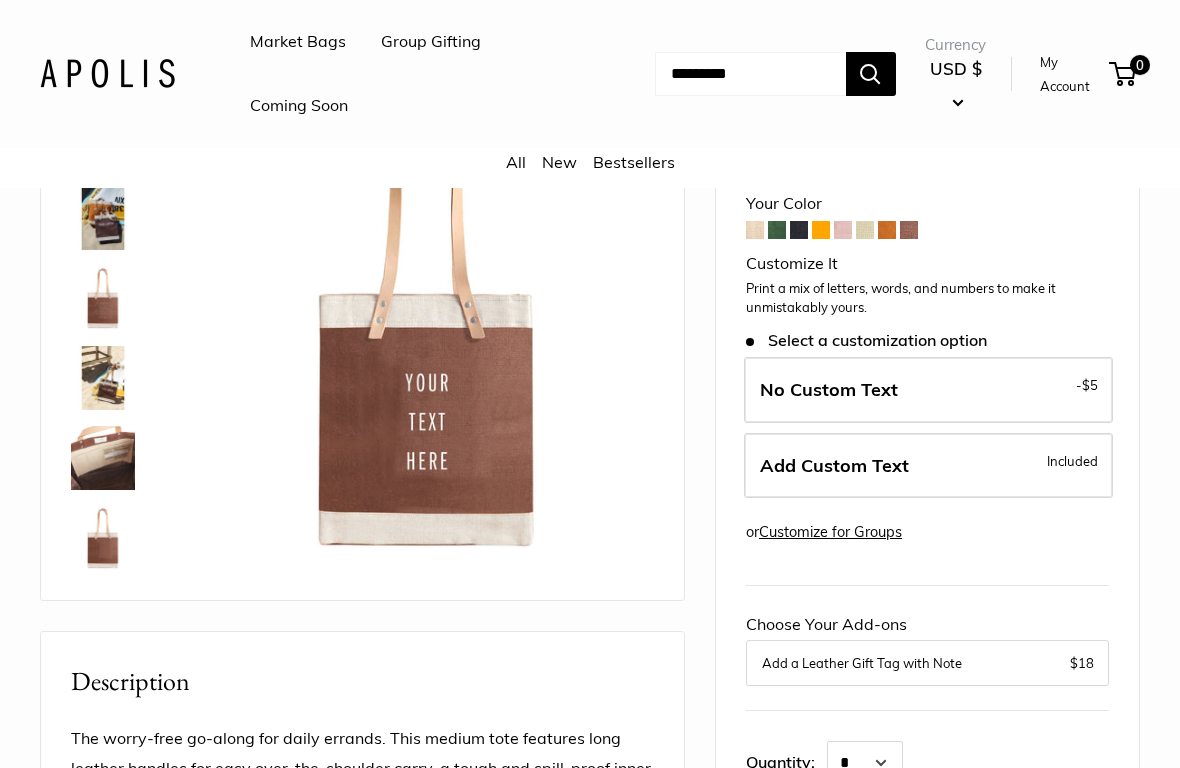 click at bounding box center [427, 332] 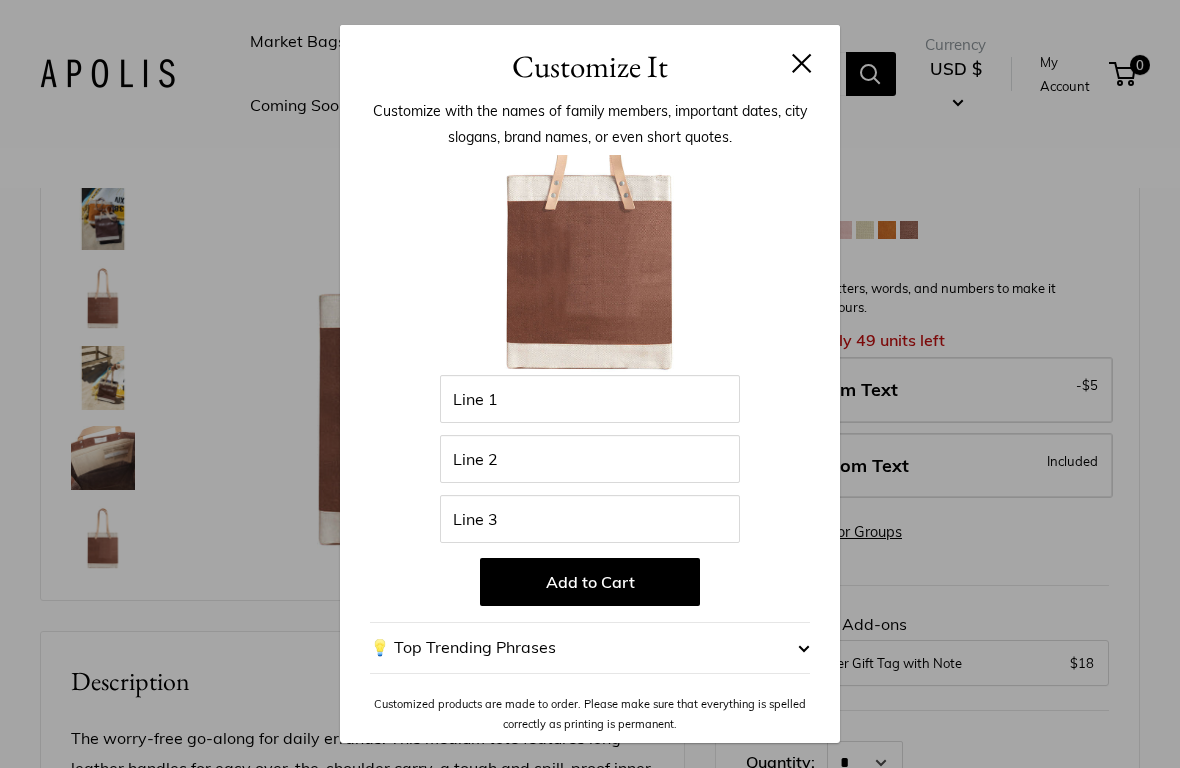 scroll, scrollTop: 270, scrollLeft: 0, axis: vertical 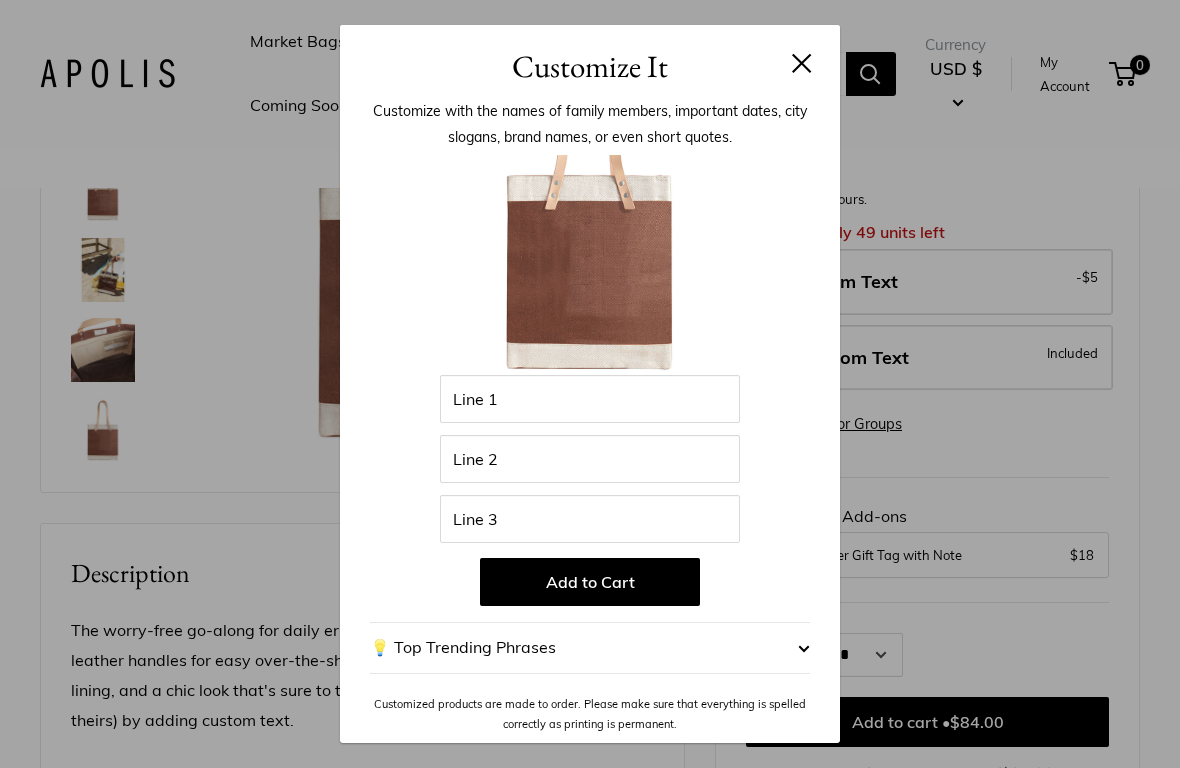 click at bounding box center (802, 63) 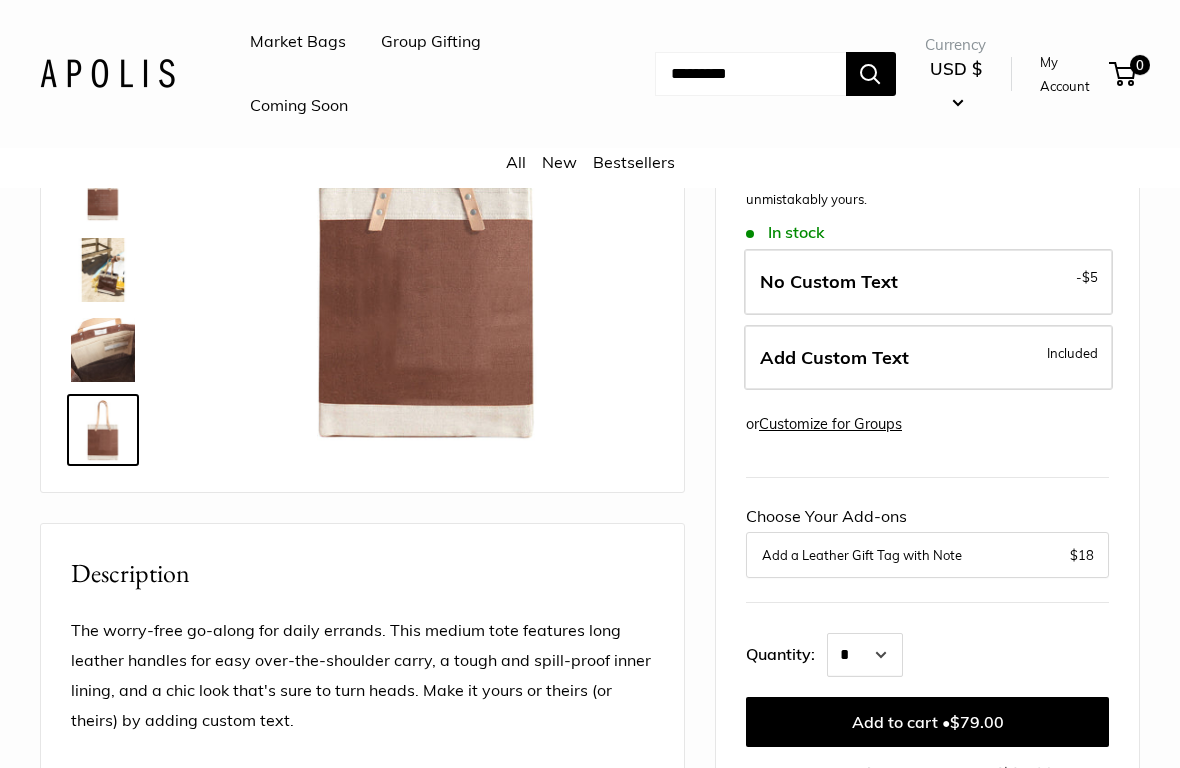 click at bounding box center (103, 430) 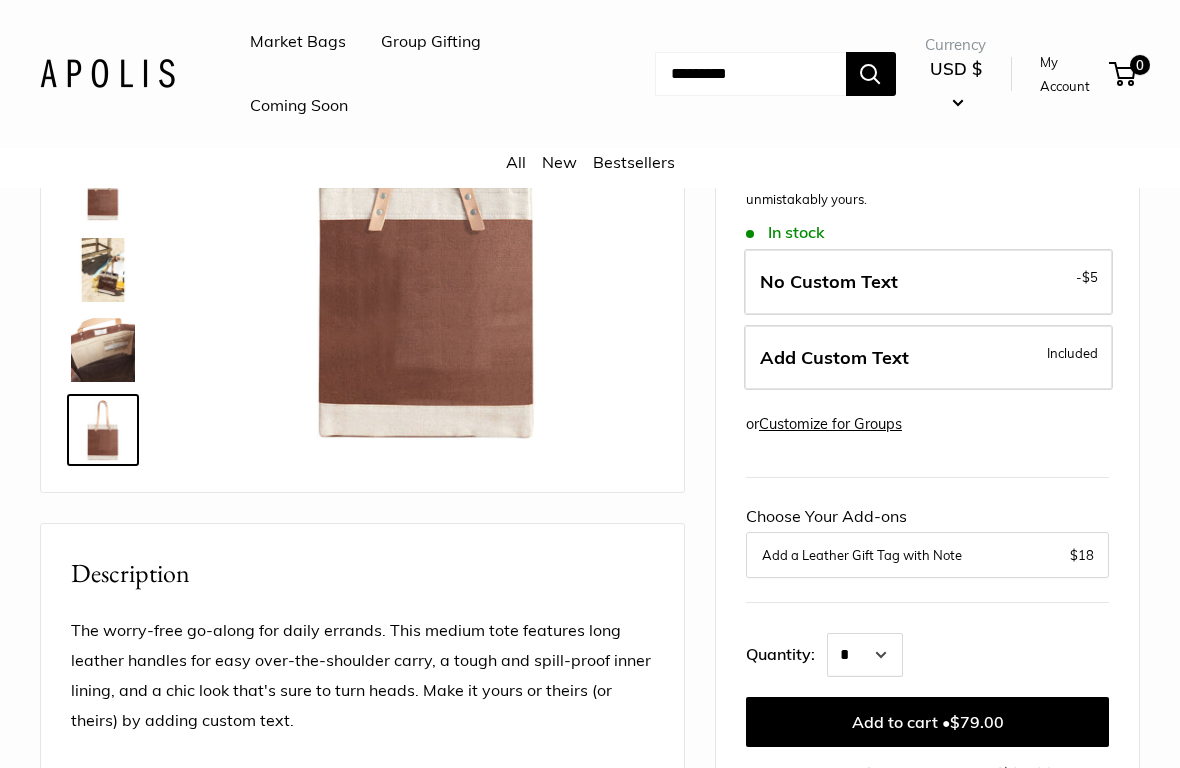click at bounding box center [103, 190] 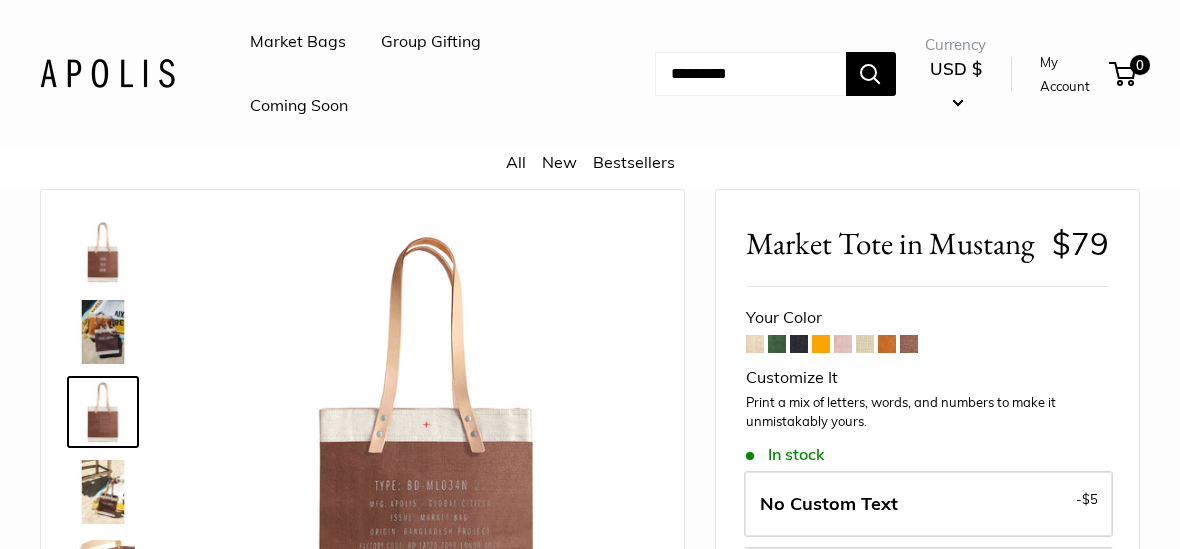 scroll, scrollTop: 0, scrollLeft: 0, axis: both 